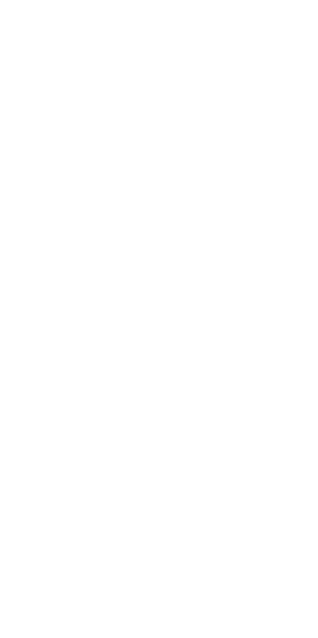 scroll, scrollTop: 0, scrollLeft: 0, axis: both 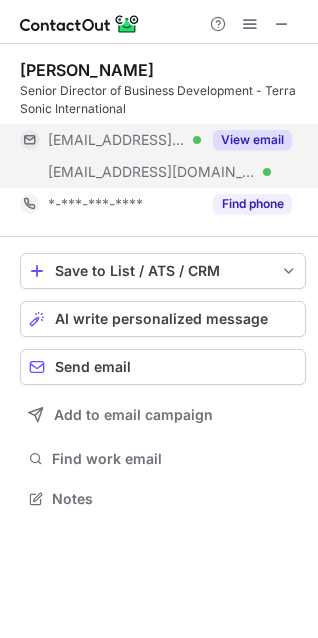 click on "View email" at bounding box center (252, 140) 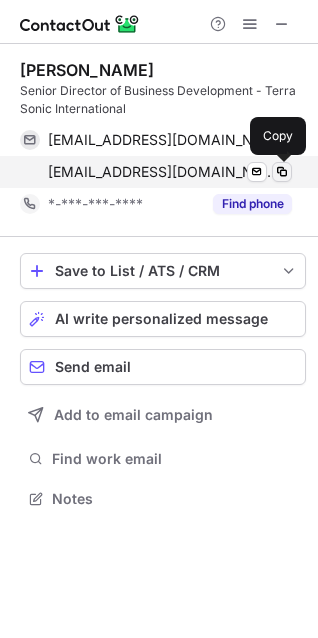 click at bounding box center [282, 172] 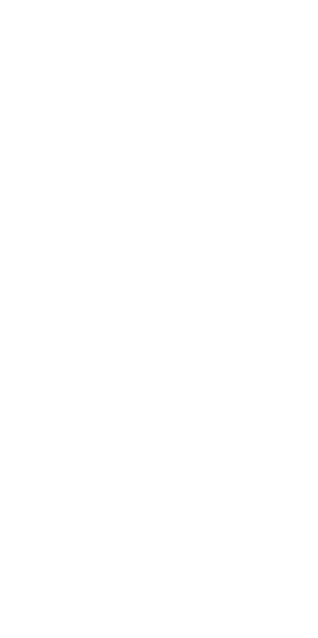 scroll, scrollTop: 0, scrollLeft: 0, axis: both 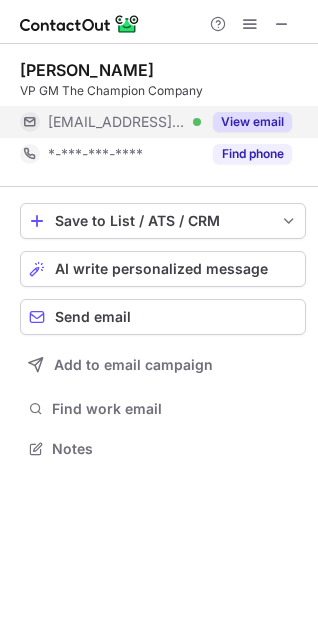 click on "View email" at bounding box center [252, 122] 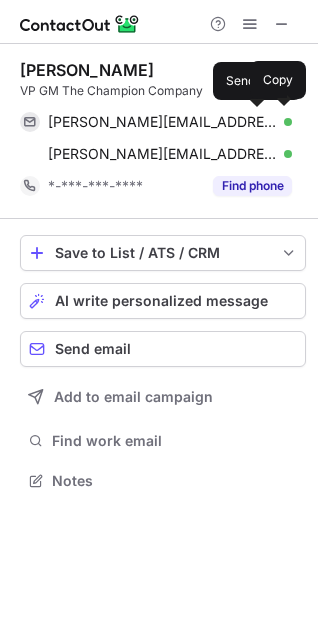 scroll, scrollTop: 10, scrollLeft: 10, axis: both 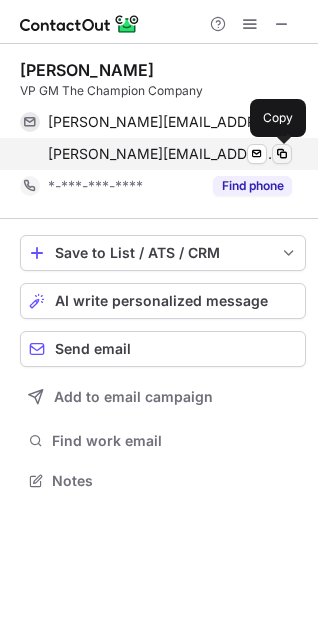 click at bounding box center (282, 154) 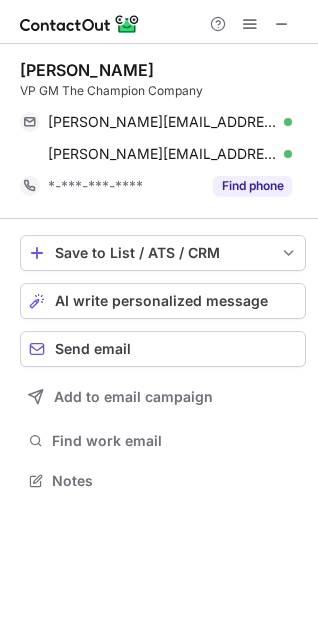 type 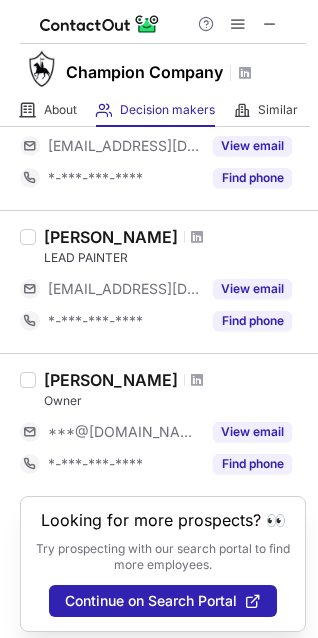 scroll, scrollTop: 1200, scrollLeft: 0, axis: vertical 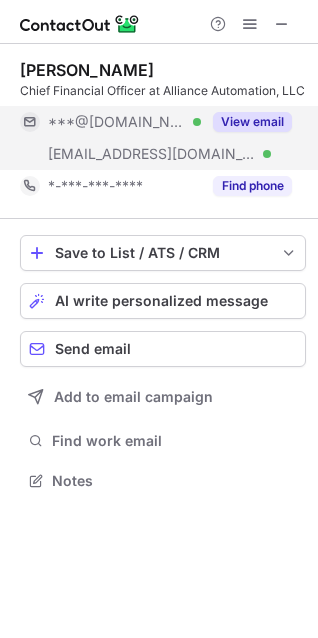 click on "View email" at bounding box center [252, 122] 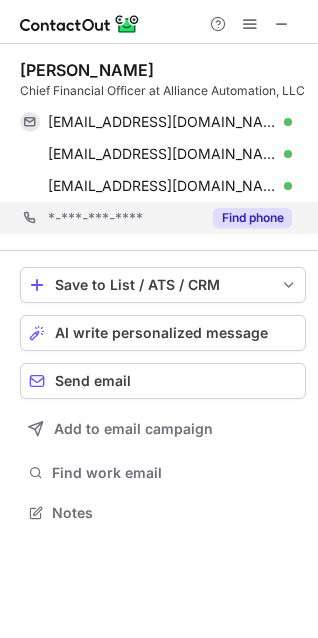 scroll, scrollTop: 10, scrollLeft: 10, axis: both 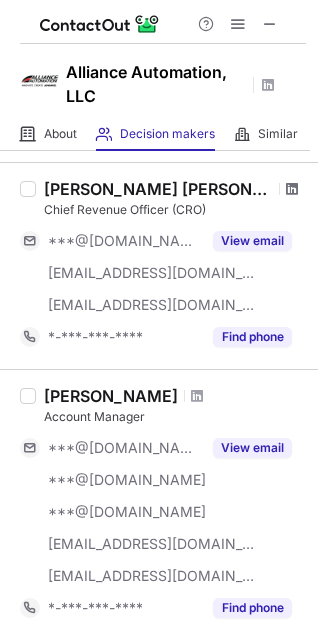 click at bounding box center [292, 189] 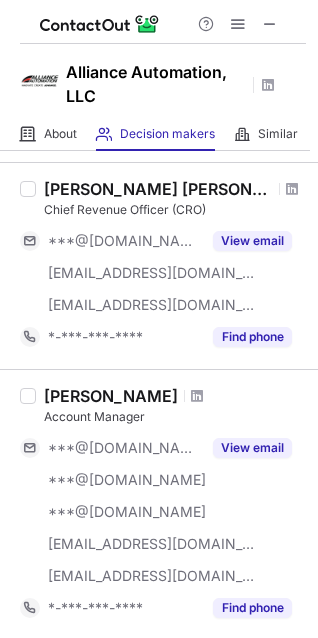 scroll, scrollTop: 1200, scrollLeft: 0, axis: vertical 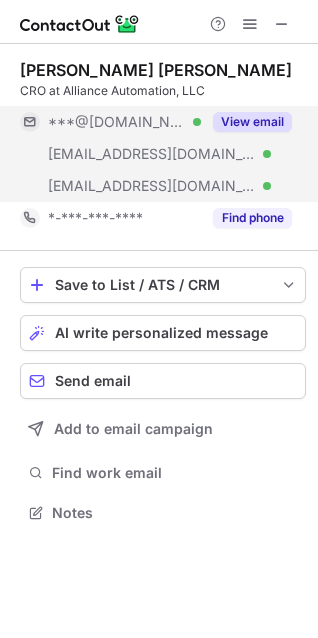 click on "View email" at bounding box center (252, 122) 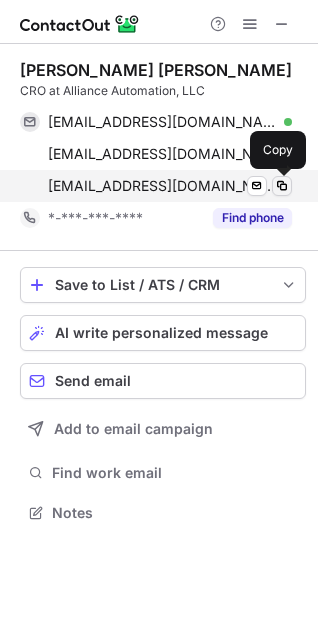 click at bounding box center (282, 186) 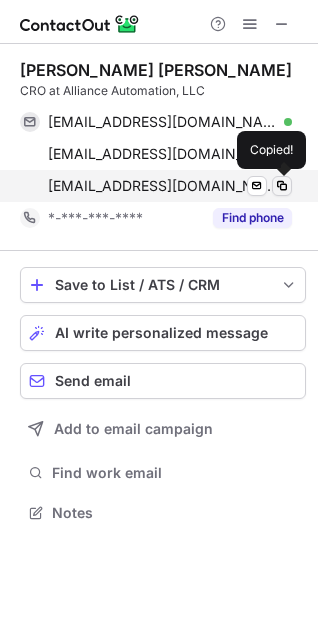 type 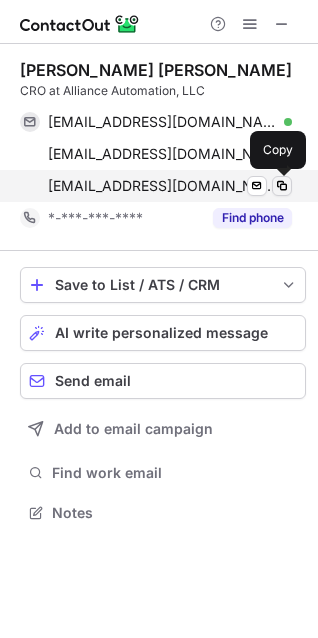 click at bounding box center [282, 186] 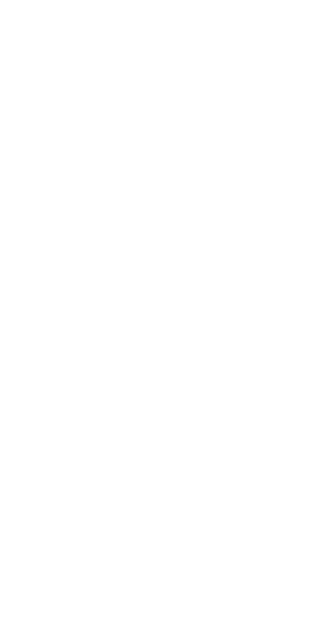 scroll, scrollTop: 0, scrollLeft: 0, axis: both 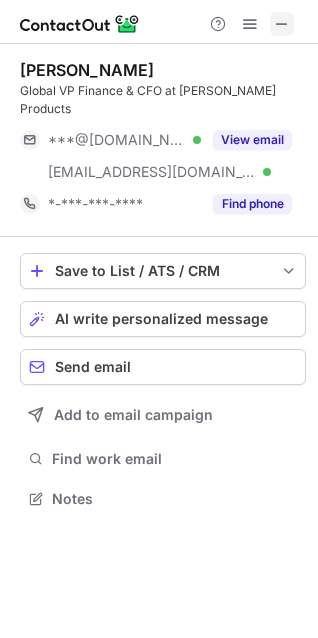 click at bounding box center (282, 24) 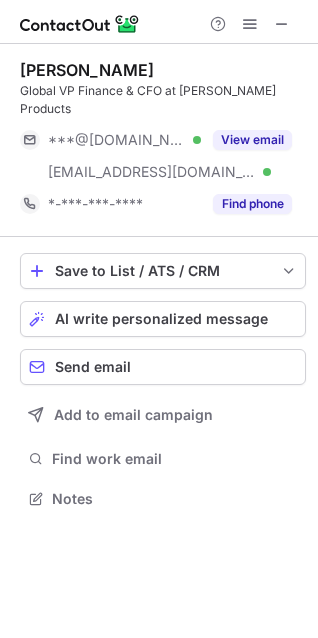 type 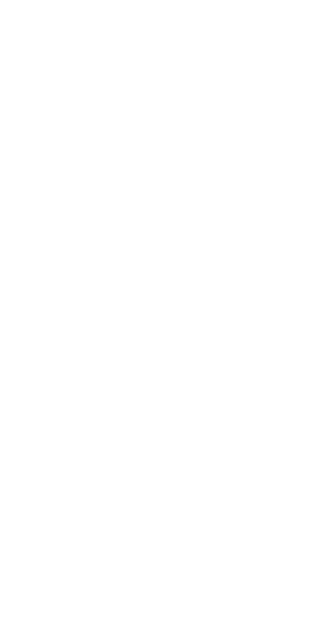 scroll, scrollTop: 0, scrollLeft: 0, axis: both 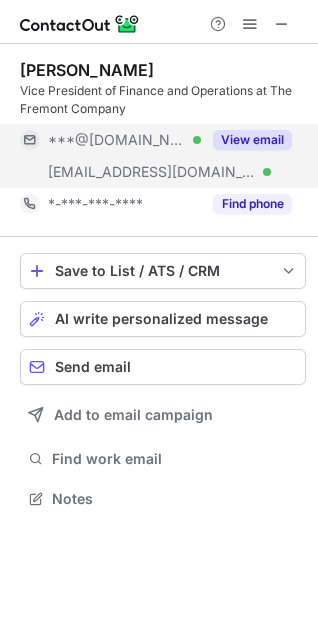 click on "View email" at bounding box center [252, 140] 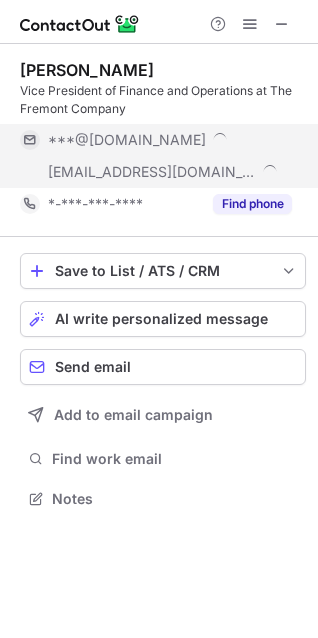 scroll, scrollTop: 10, scrollLeft: 10, axis: both 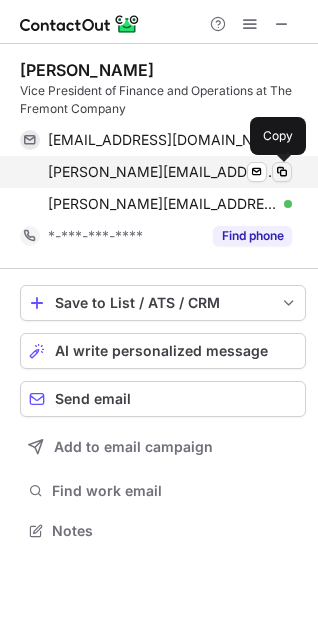 click at bounding box center (282, 172) 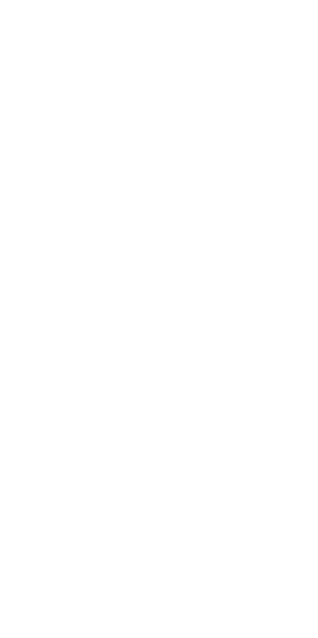 scroll, scrollTop: 0, scrollLeft: 0, axis: both 